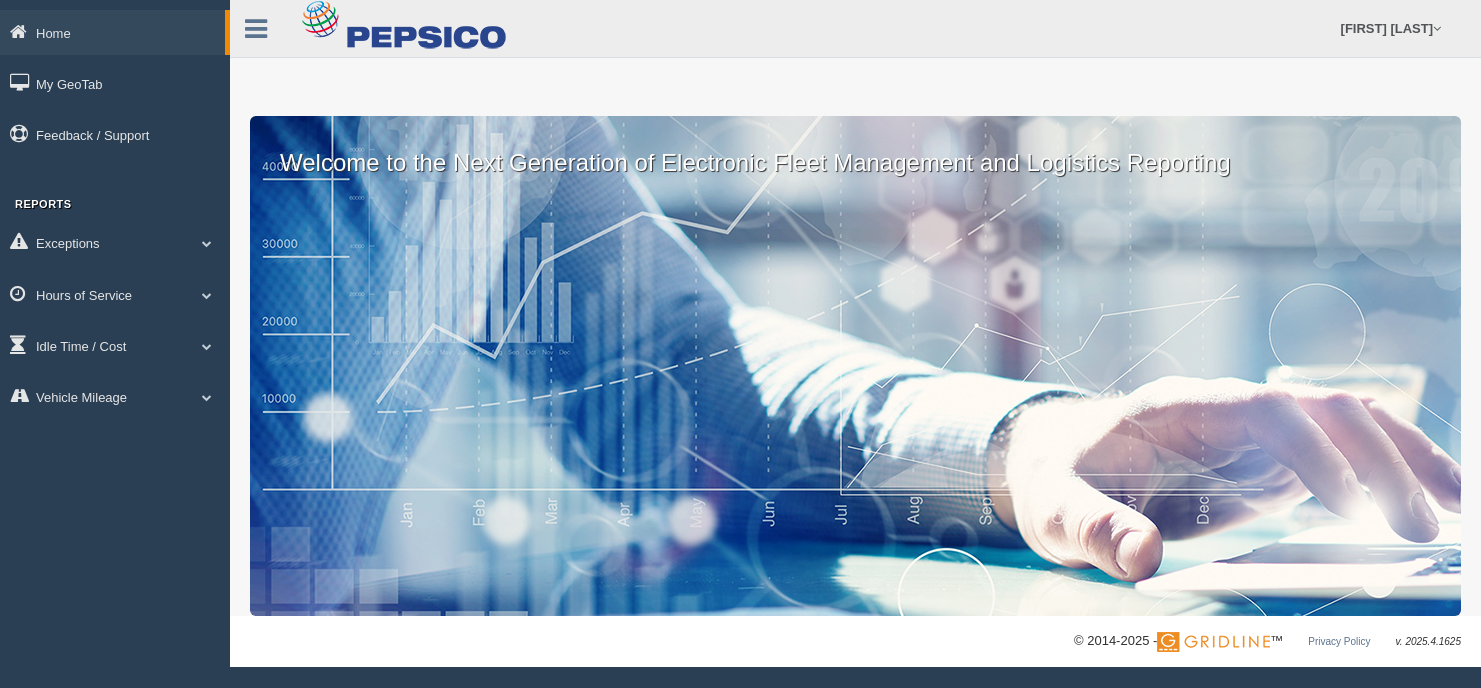 scroll, scrollTop: 0, scrollLeft: 0, axis: both 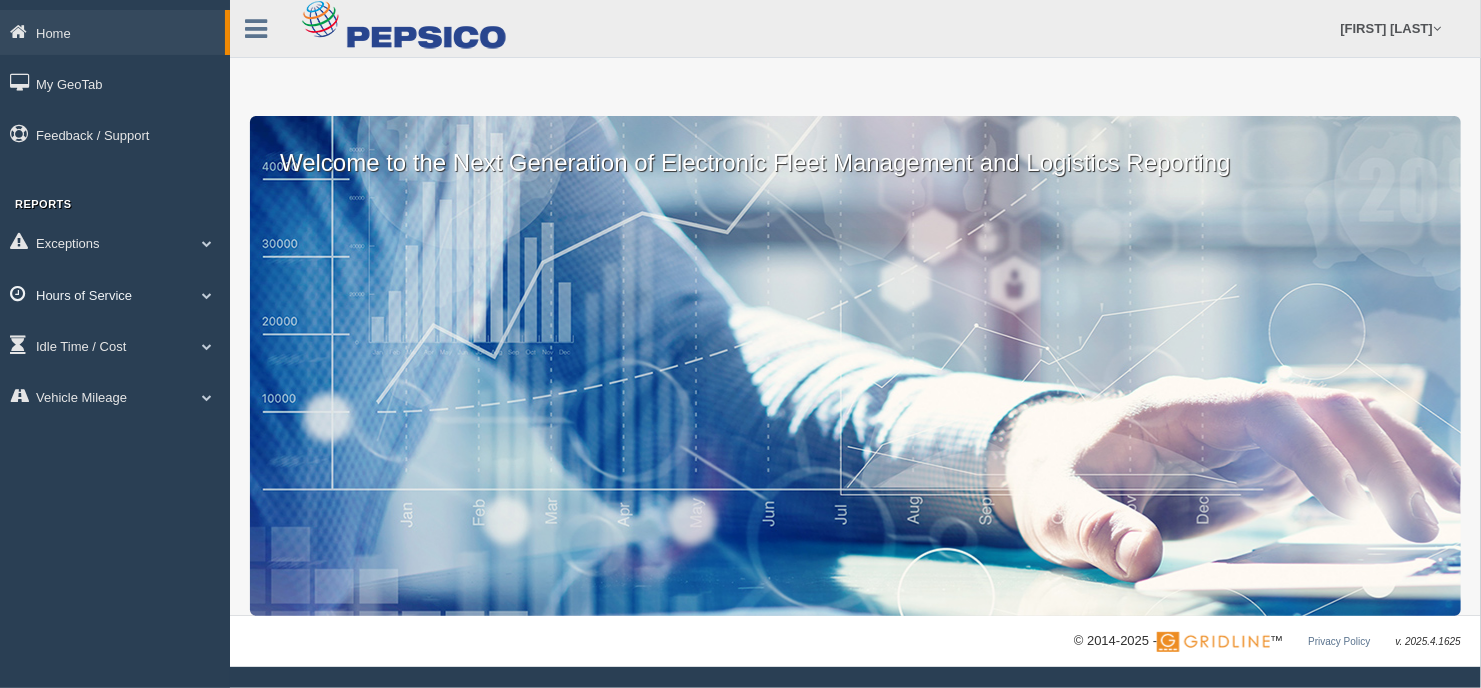click on "Hours of Service" at bounding box center [112, 32] 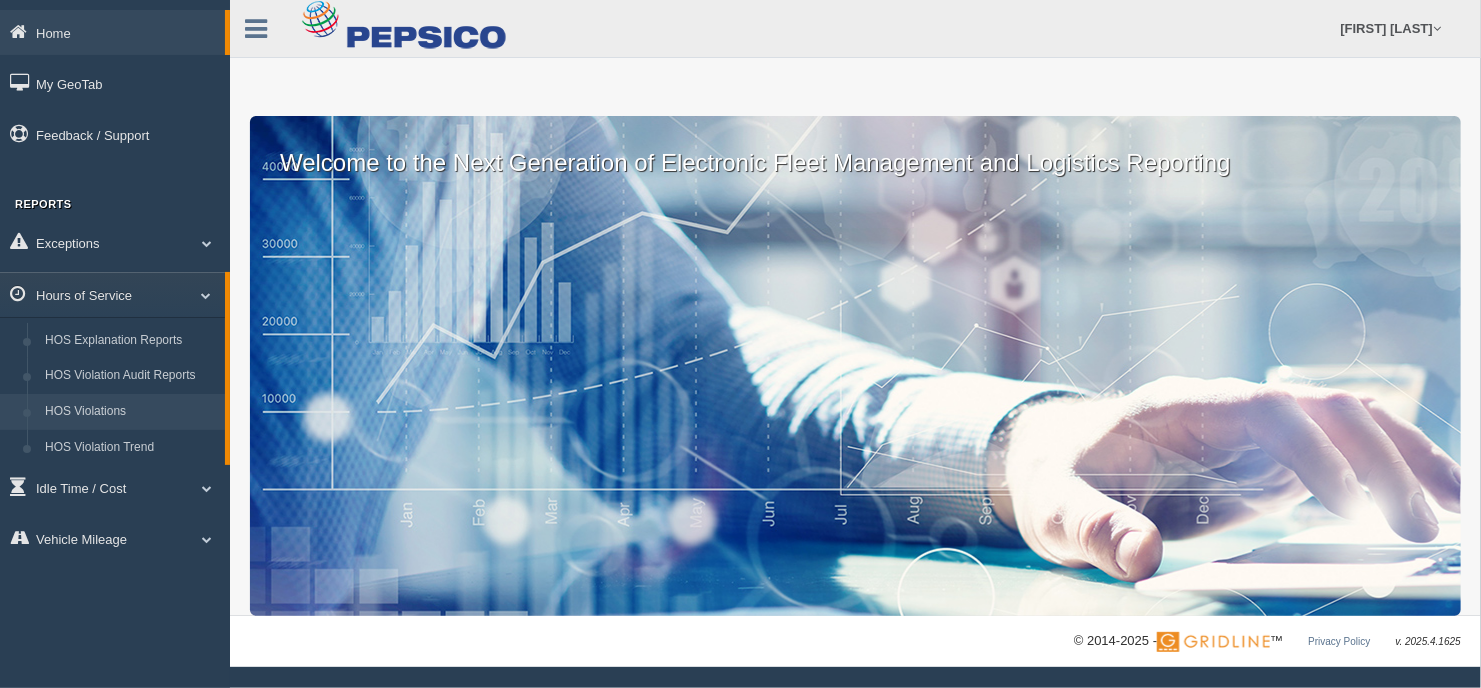 click on "HOS Violations" at bounding box center [130, 412] 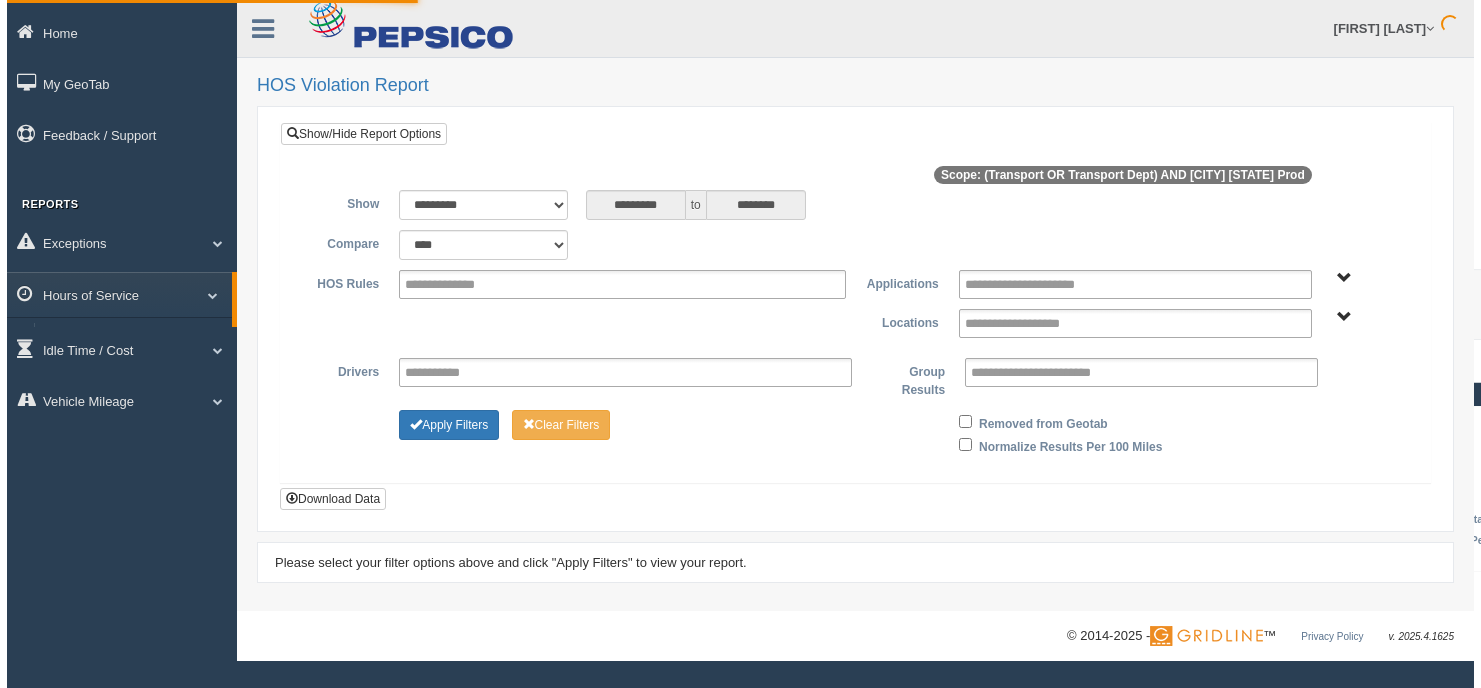 scroll, scrollTop: 0, scrollLeft: 0, axis: both 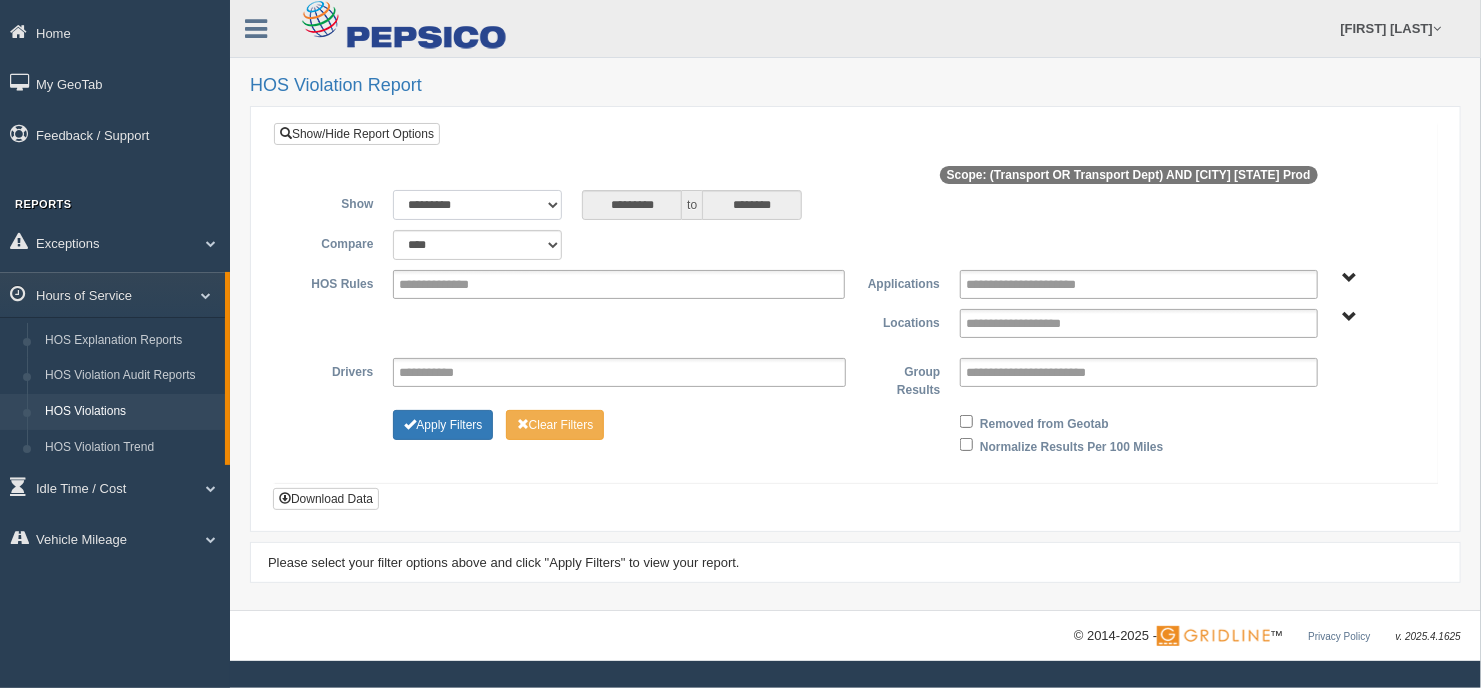 click on "**********" at bounding box center [477, 205] 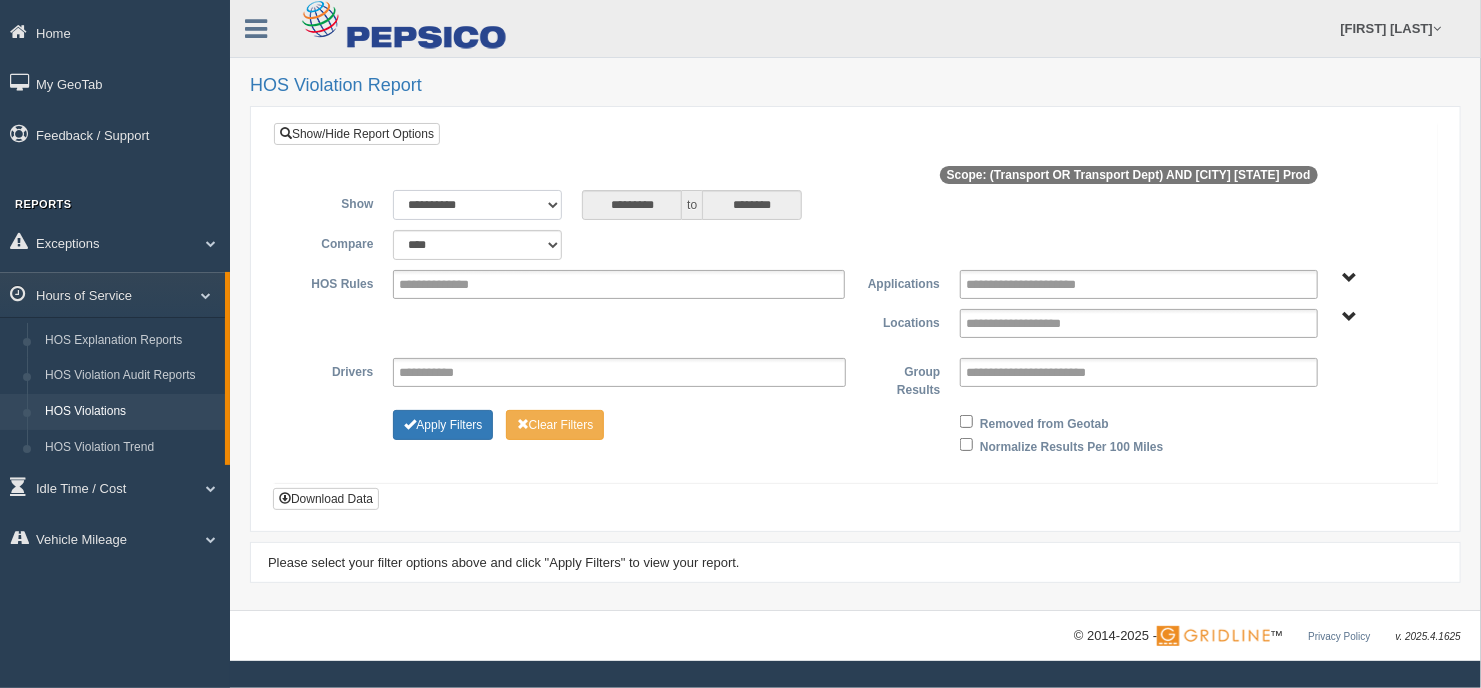 click on "**********" at bounding box center (477, 205) 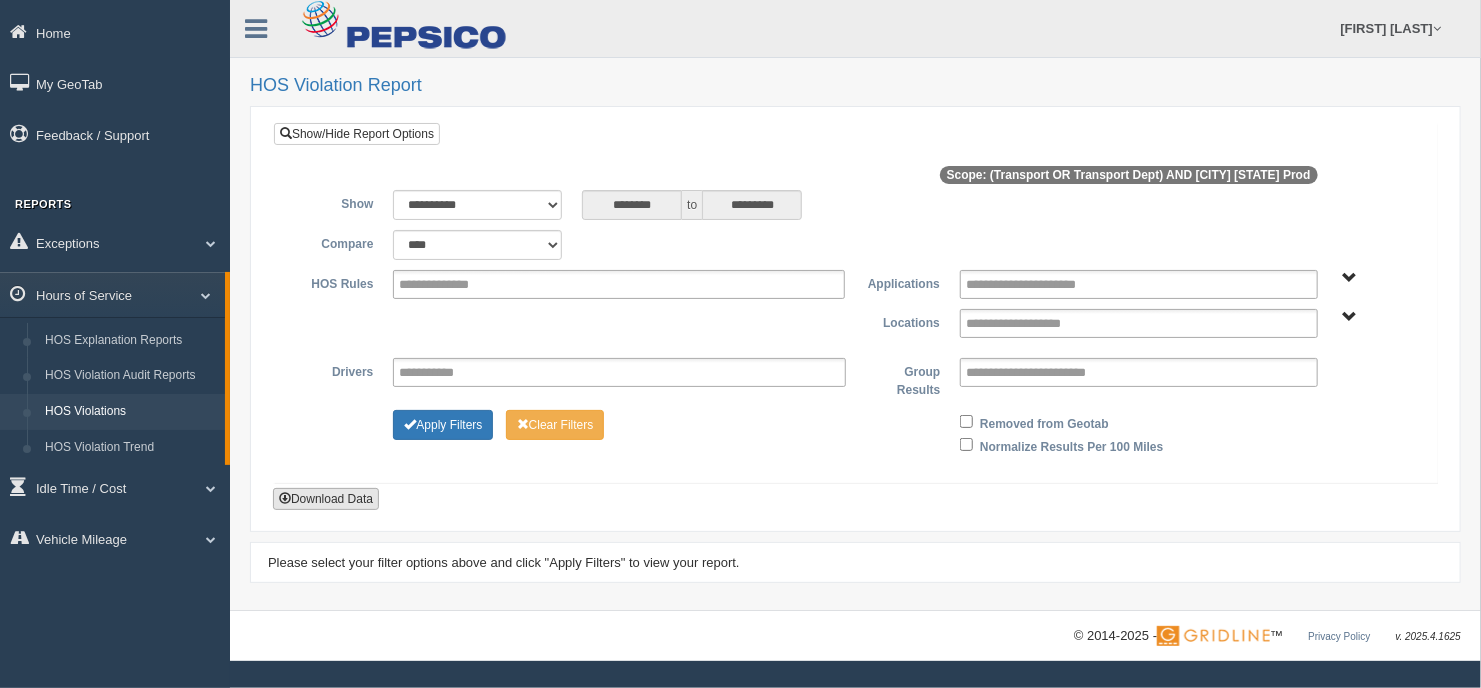 click on "Download Data" at bounding box center (326, 499) 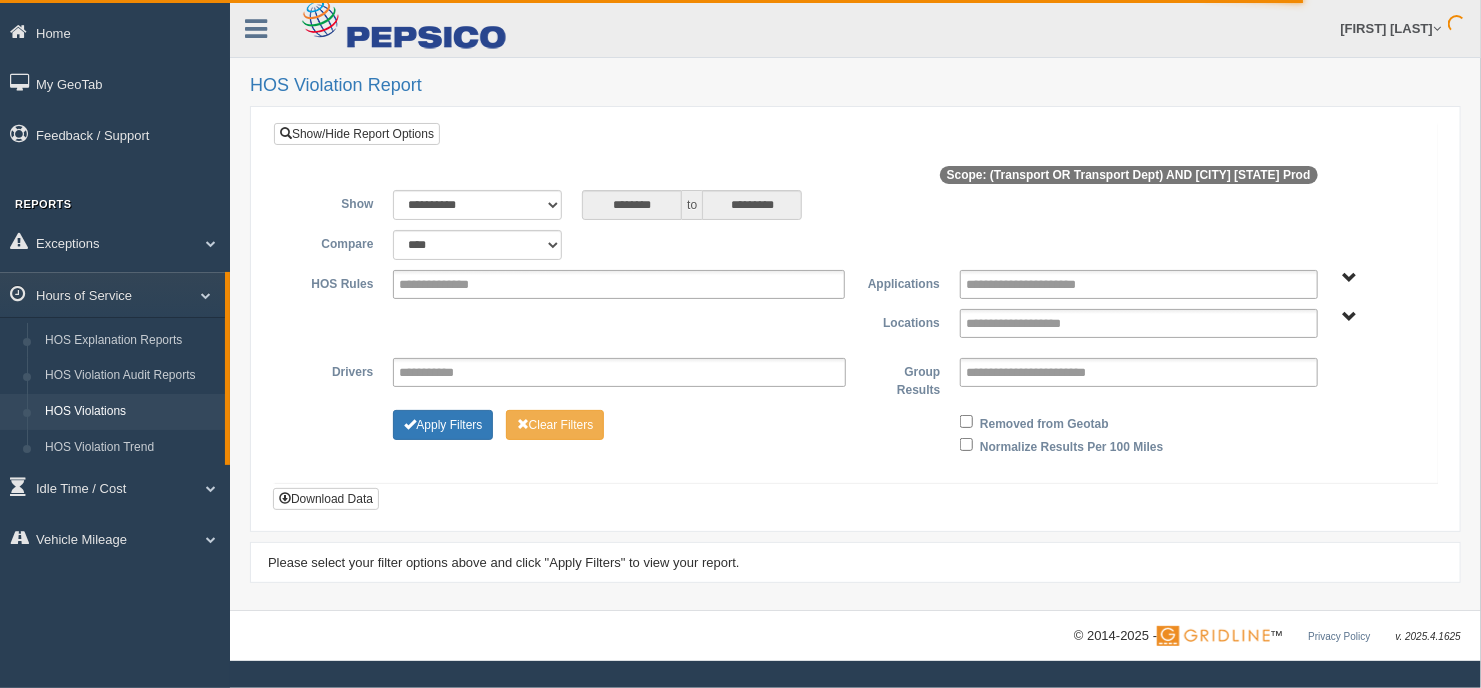 click on "**********" at bounding box center (855, 319) 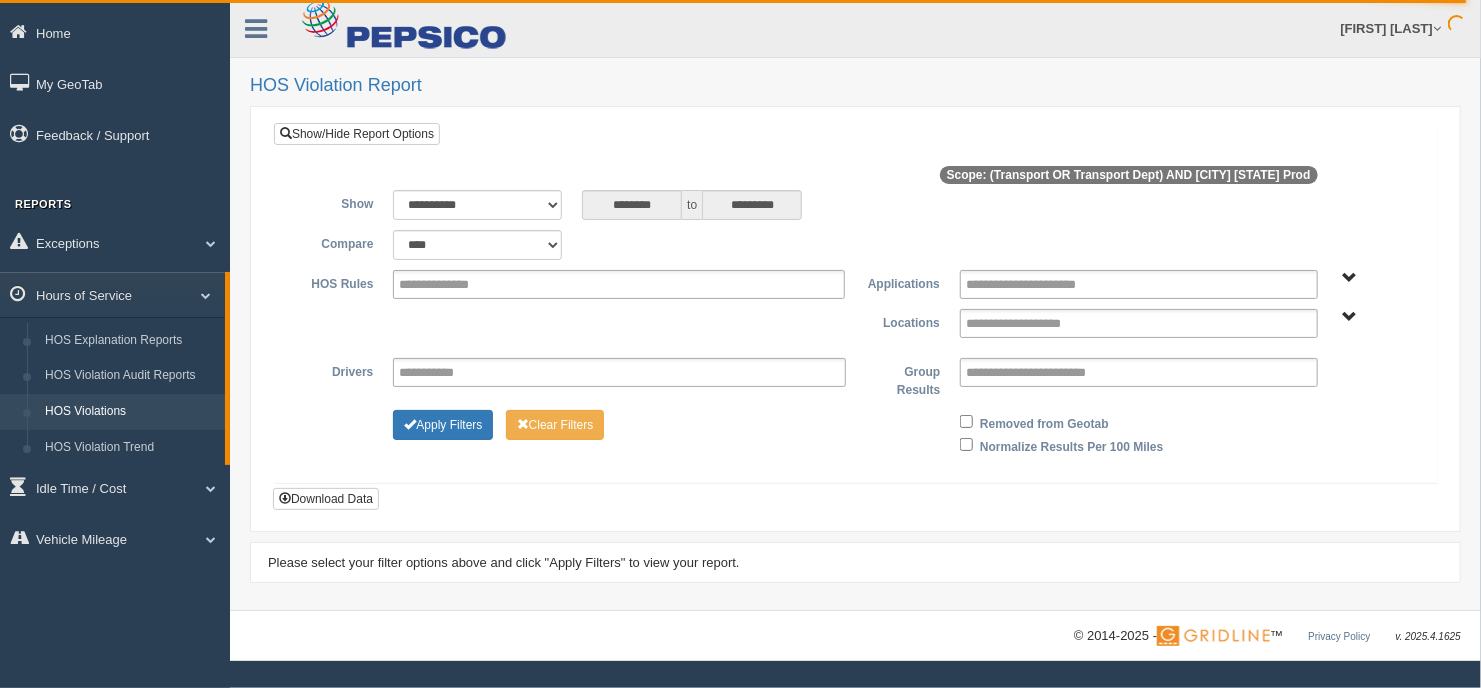 click on "HOS Violations" at bounding box center [130, 412] 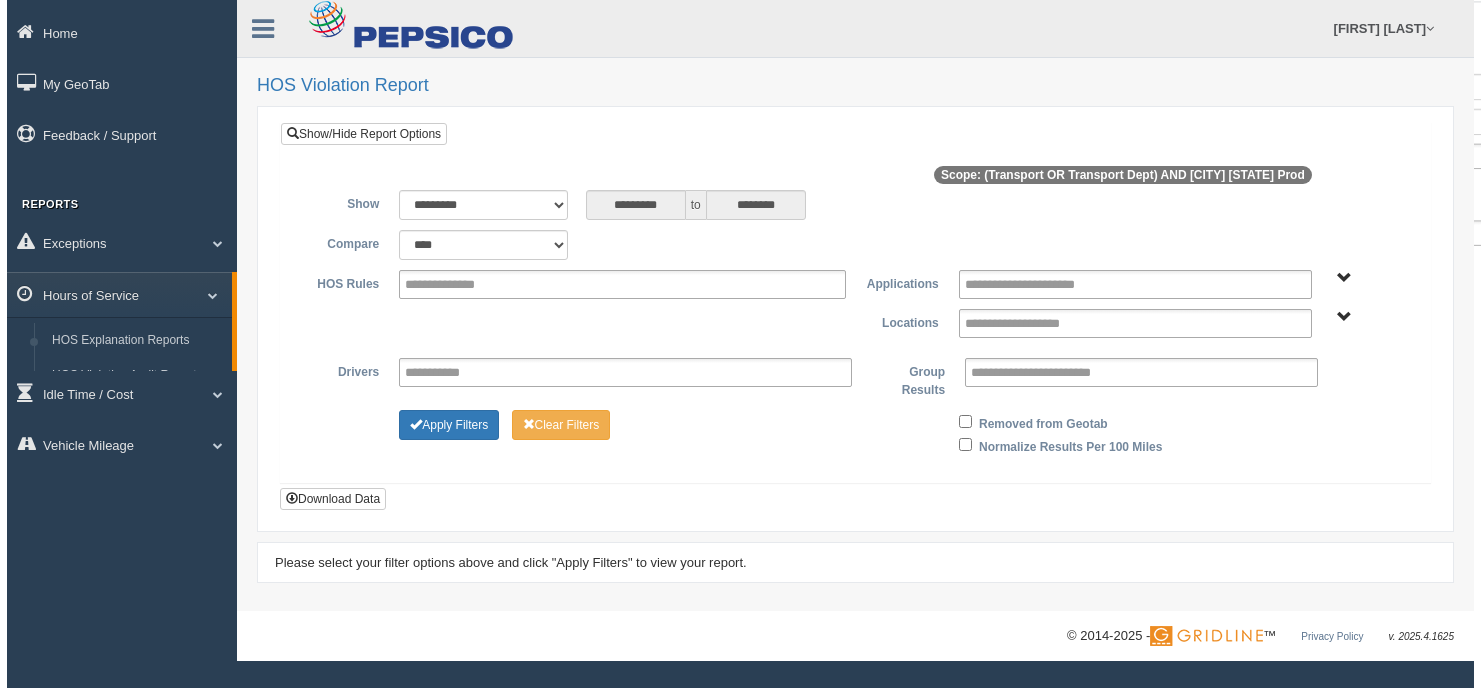 scroll, scrollTop: 0, scrollLeft: 0, axis: both 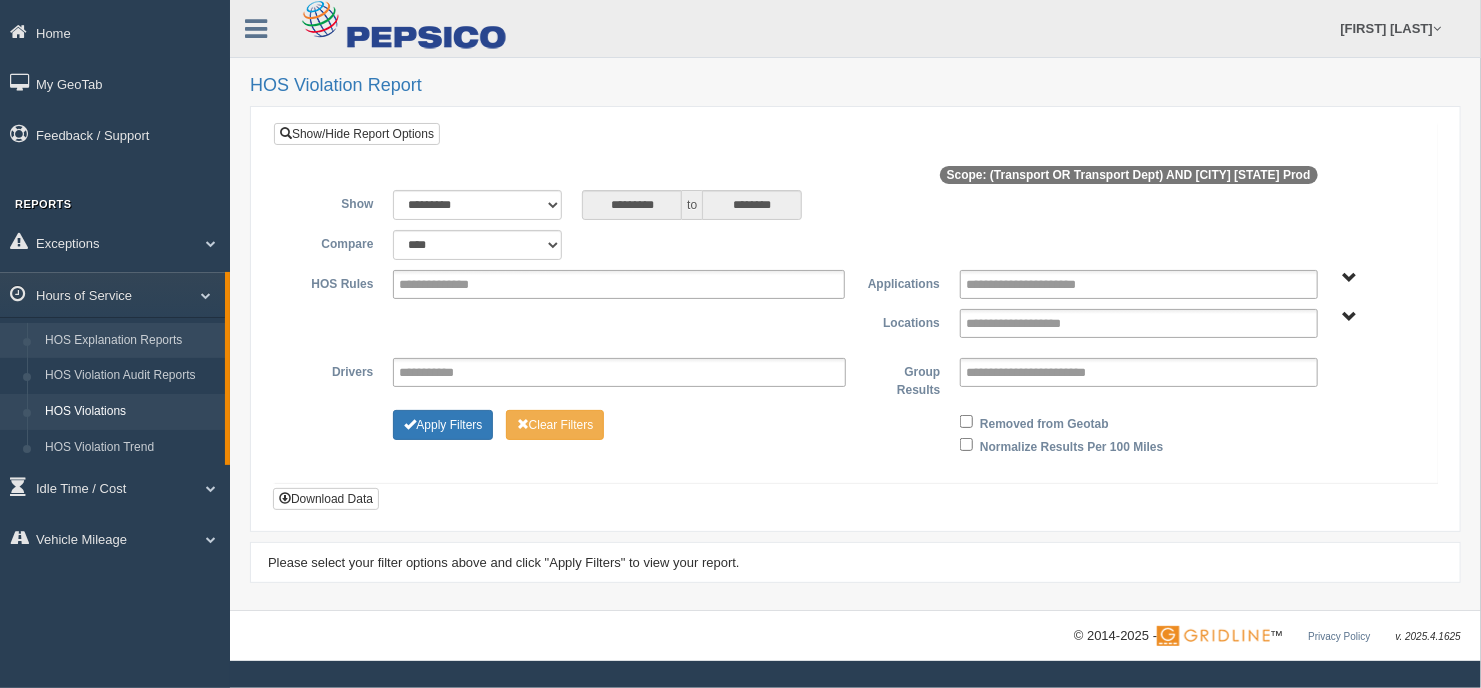 click on "HOS Explanation Reports" at bounding box center [130, 341] 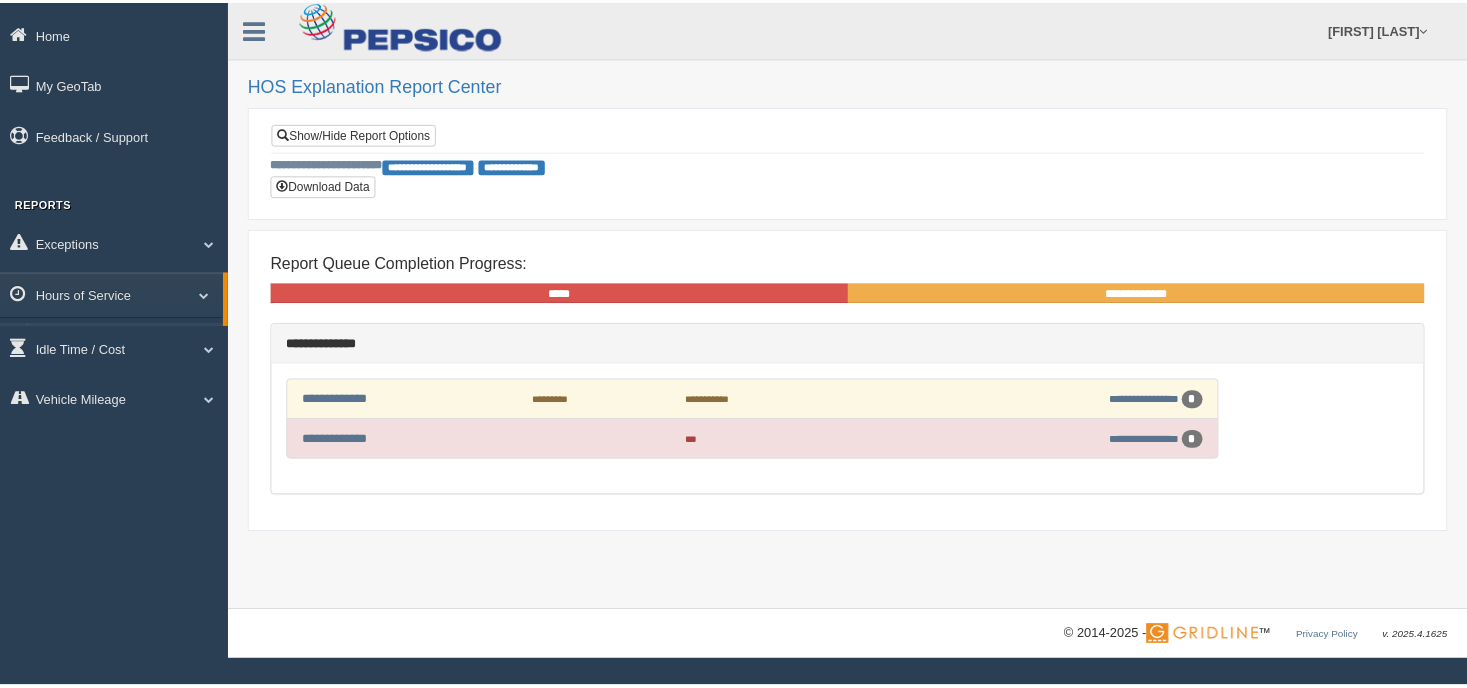 scroll, scrollTop: 0, scrollLeft: 0, axis: both 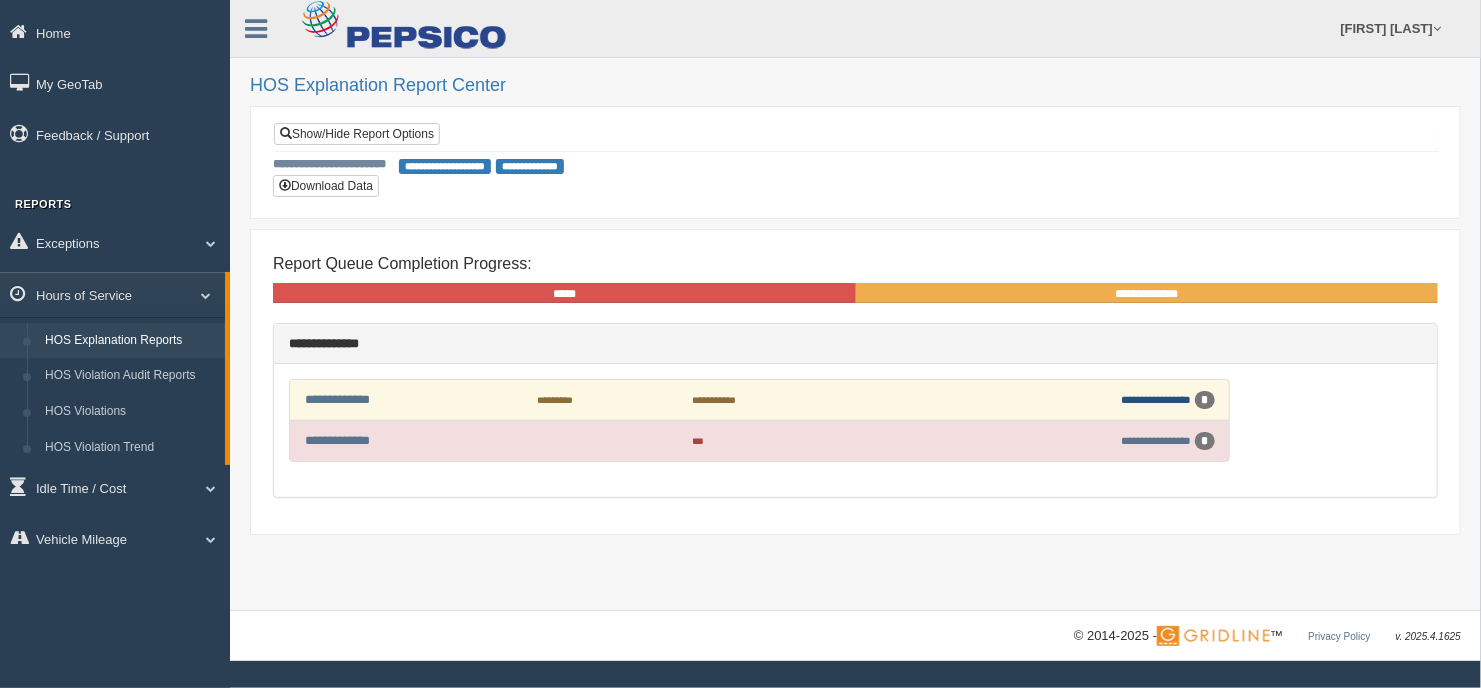click on "**********" at bounding box center (1157, 399) 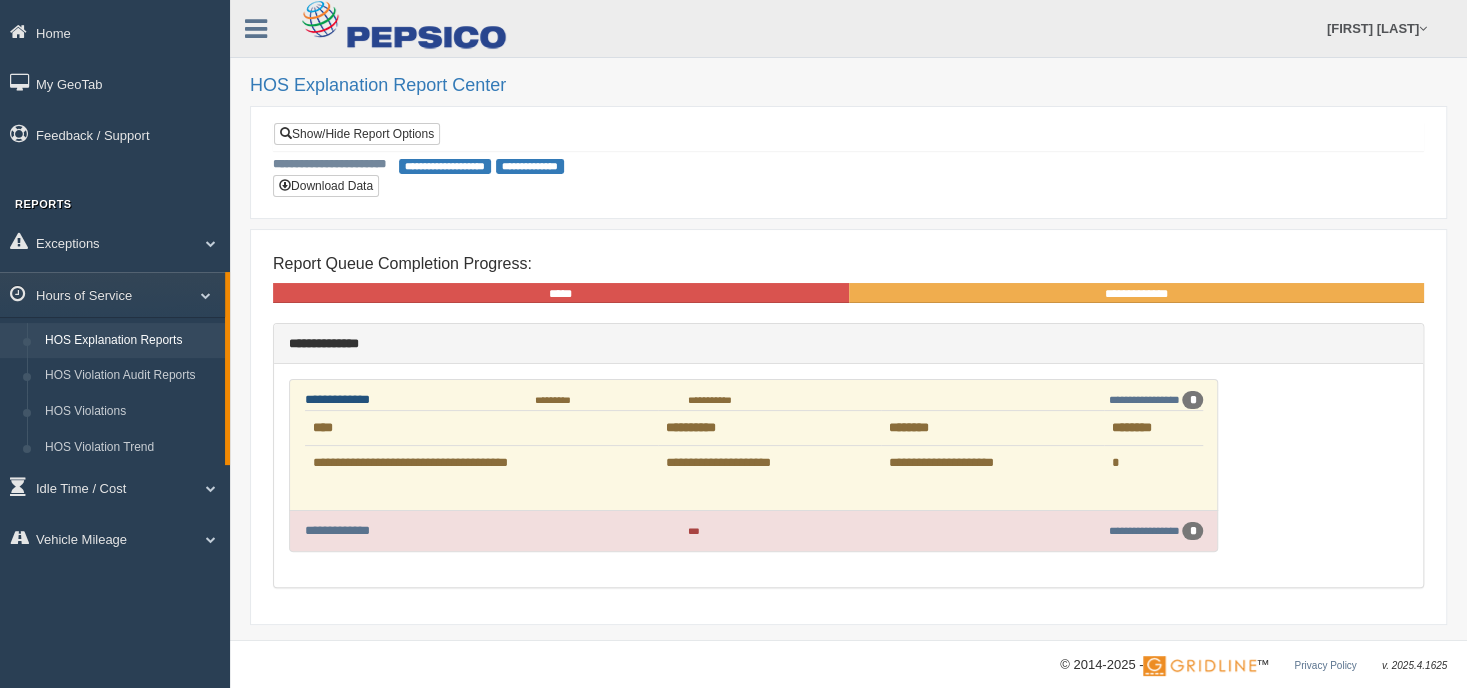 click on "**********" at bounding box center (337, 399) 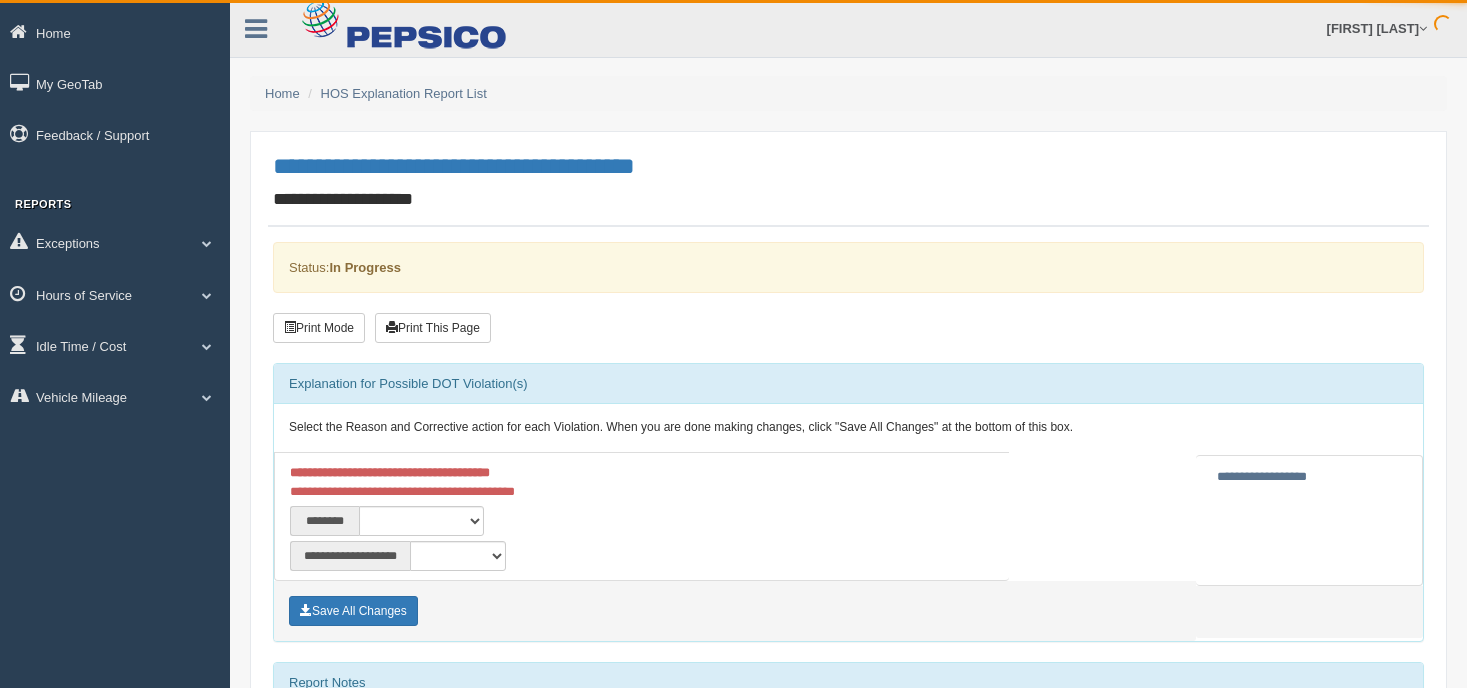 scroll, scrollTop: 0, scrollLeft: 0, axis: both 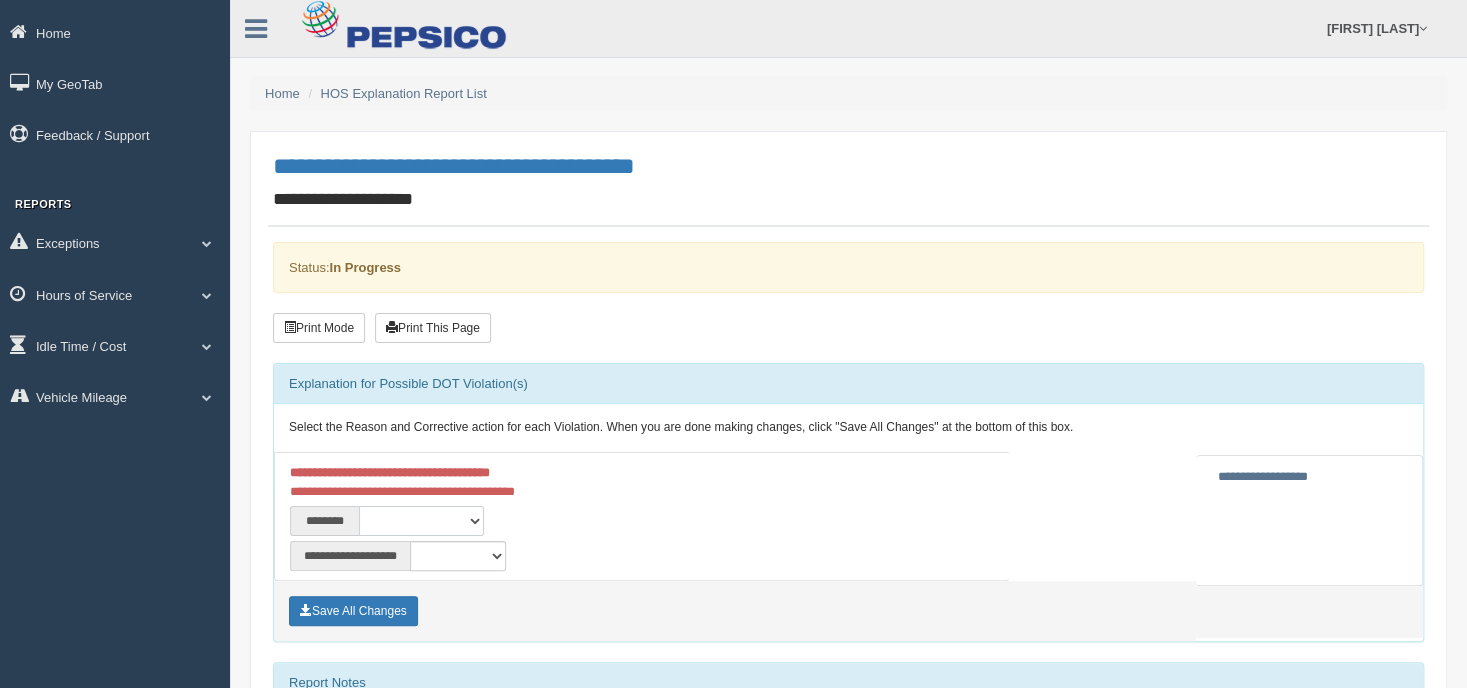 click on "**********" at bounding box center [422, 521] 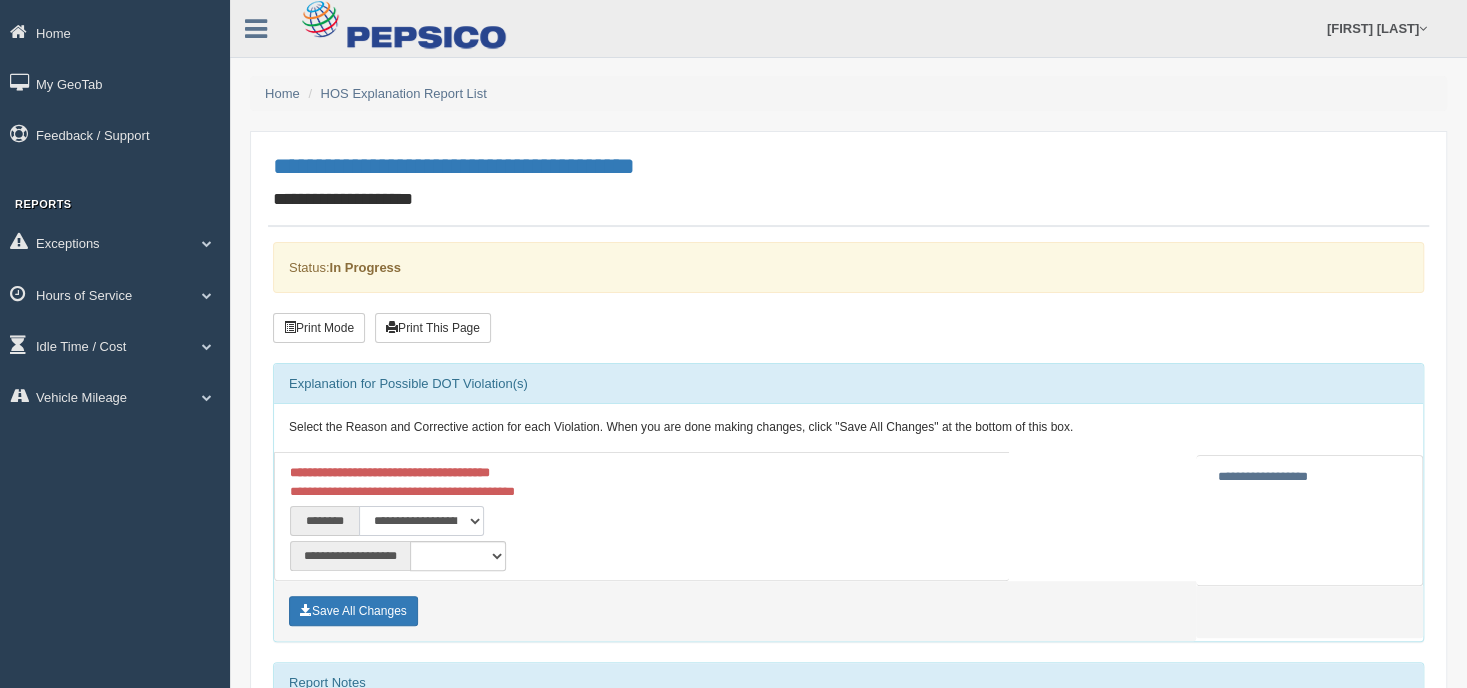 click on "**********" at bounding box center (422, 521) 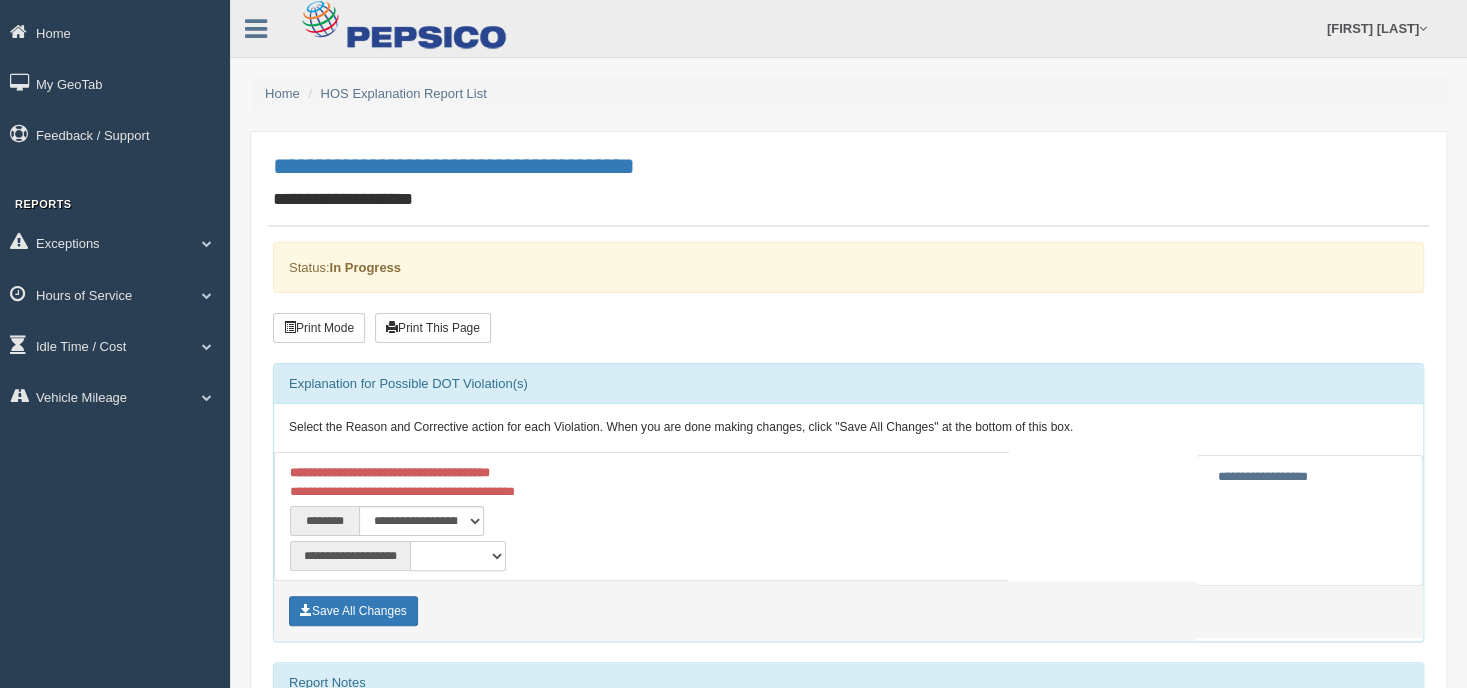 click on "**********" at bounding box center (457, 556) 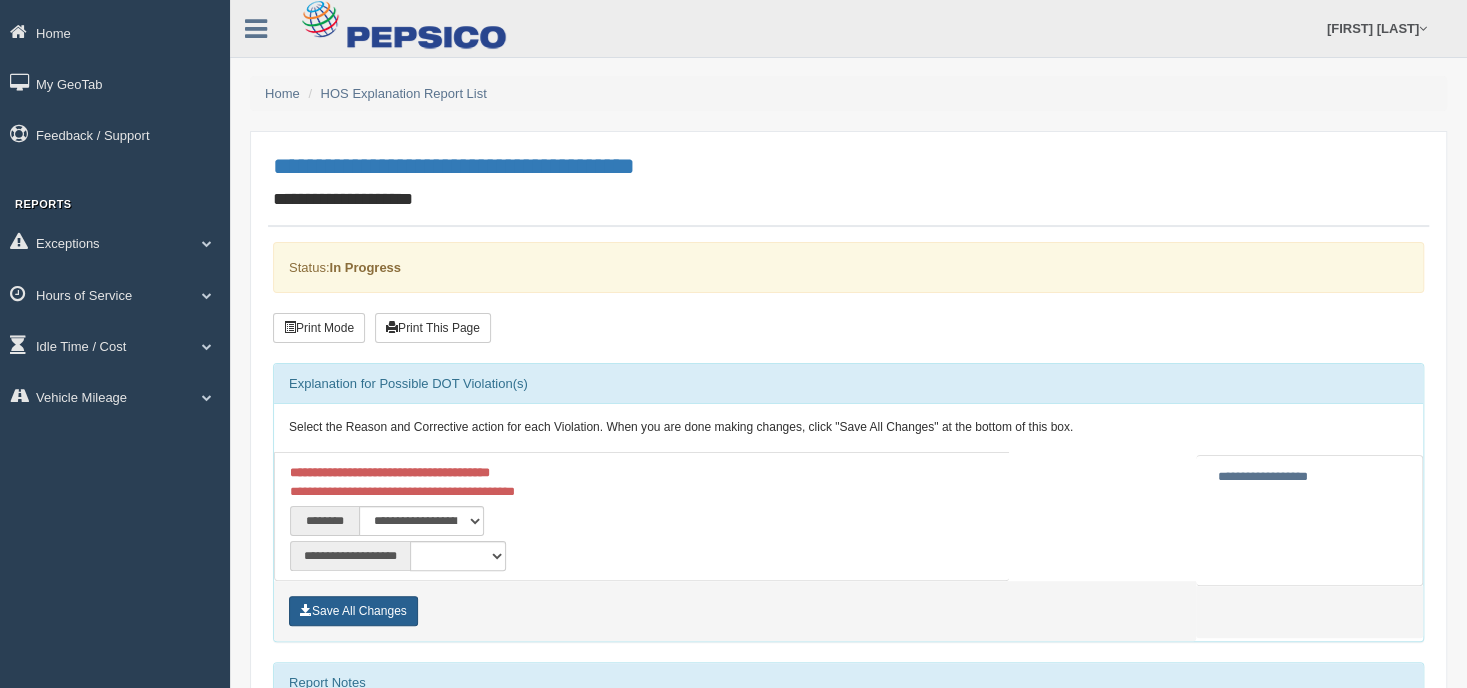 click on "Save All Changes" at bounding box center (353, 611) 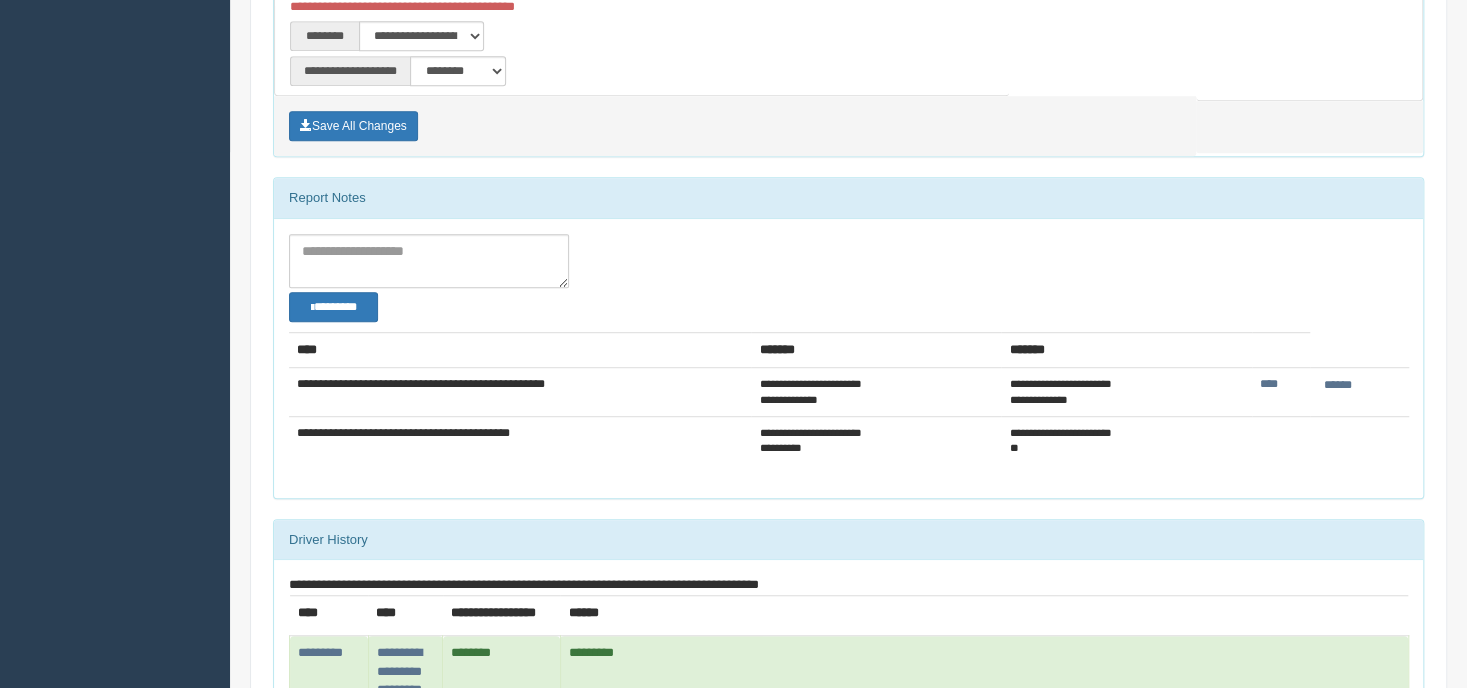 scroll, scrollTop: 535, scrollLeft: 0, axis: vertical 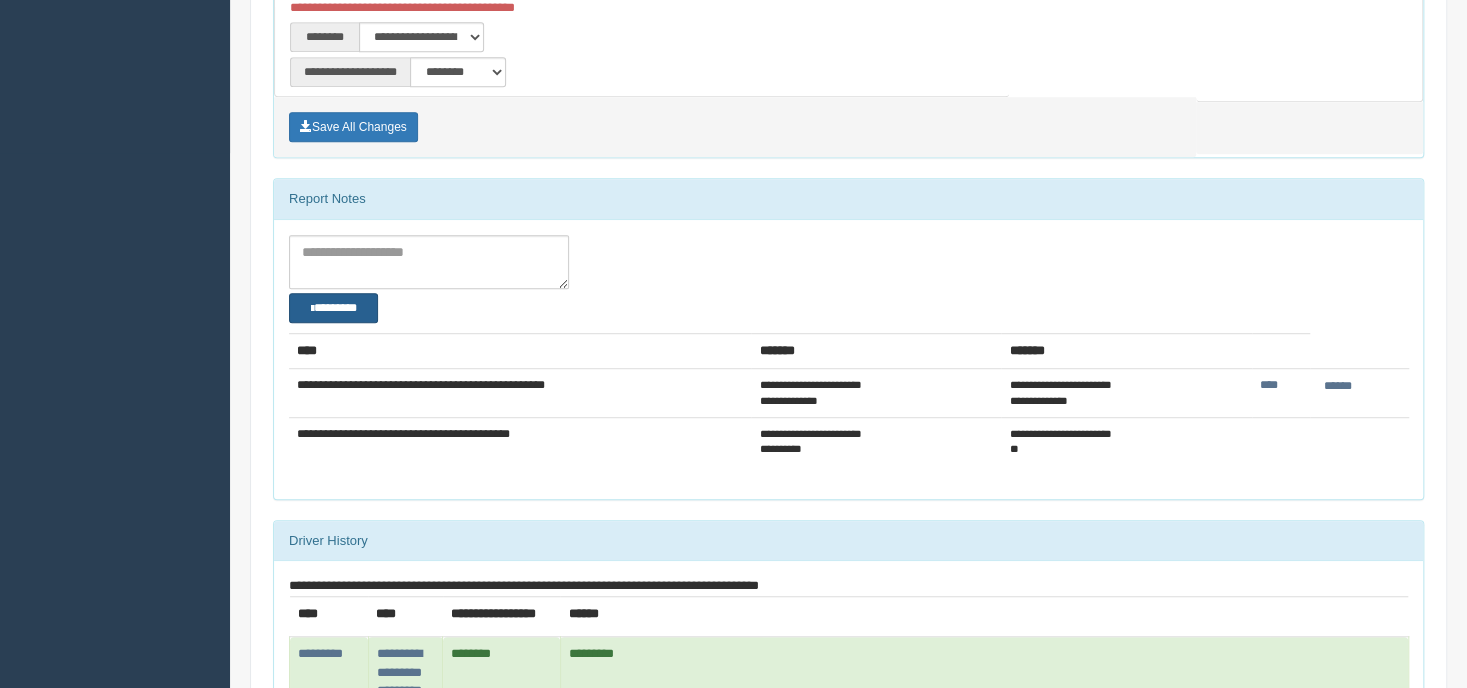 click on "********" at bounding box center (333, 308) 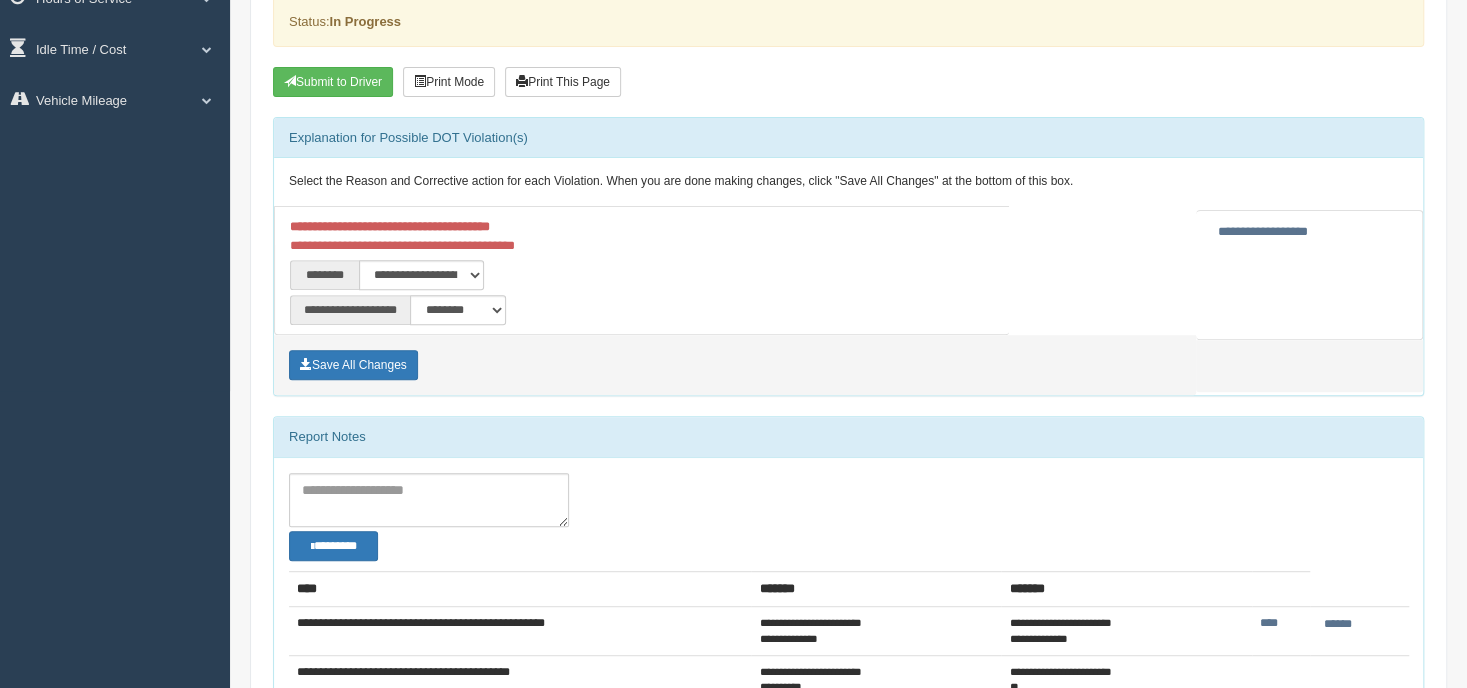 scroll, scrollTop: 300, scrollLeft: 0, axis: vertical 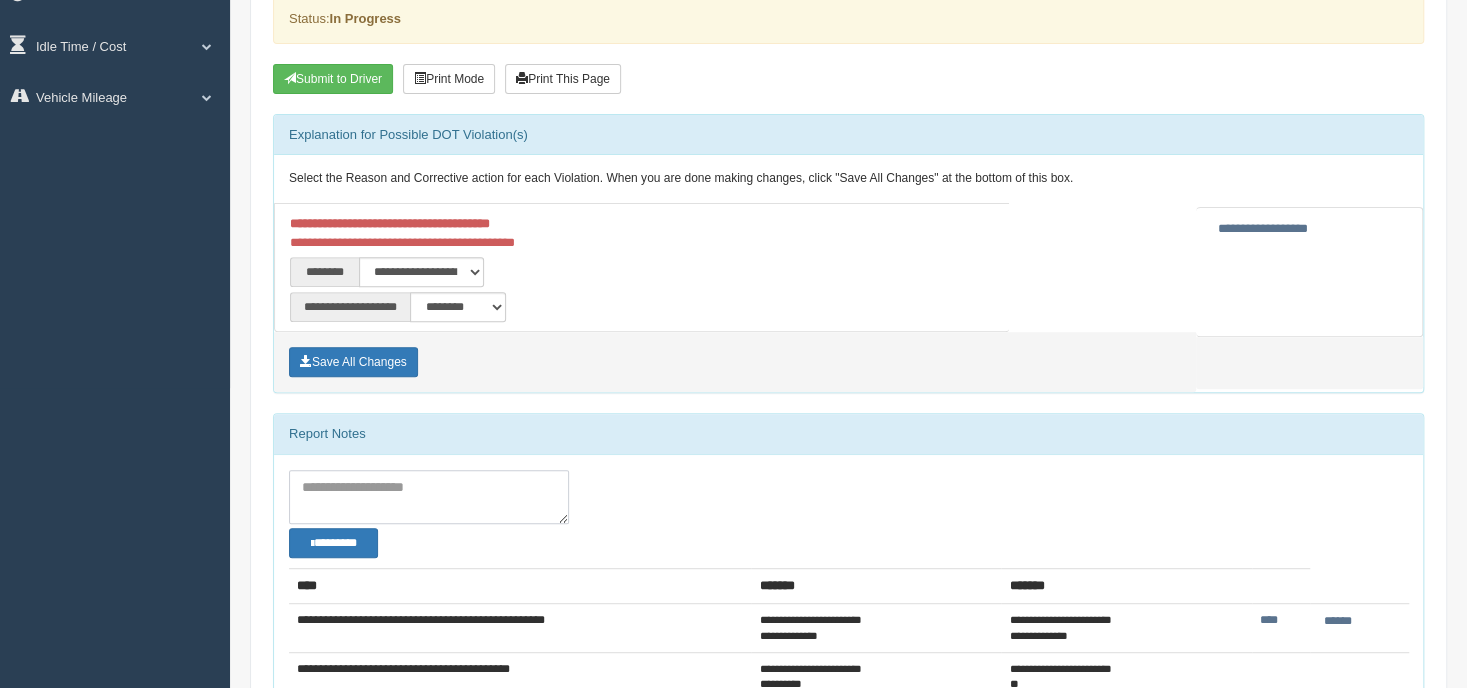 click at bounding box center (429, 497) 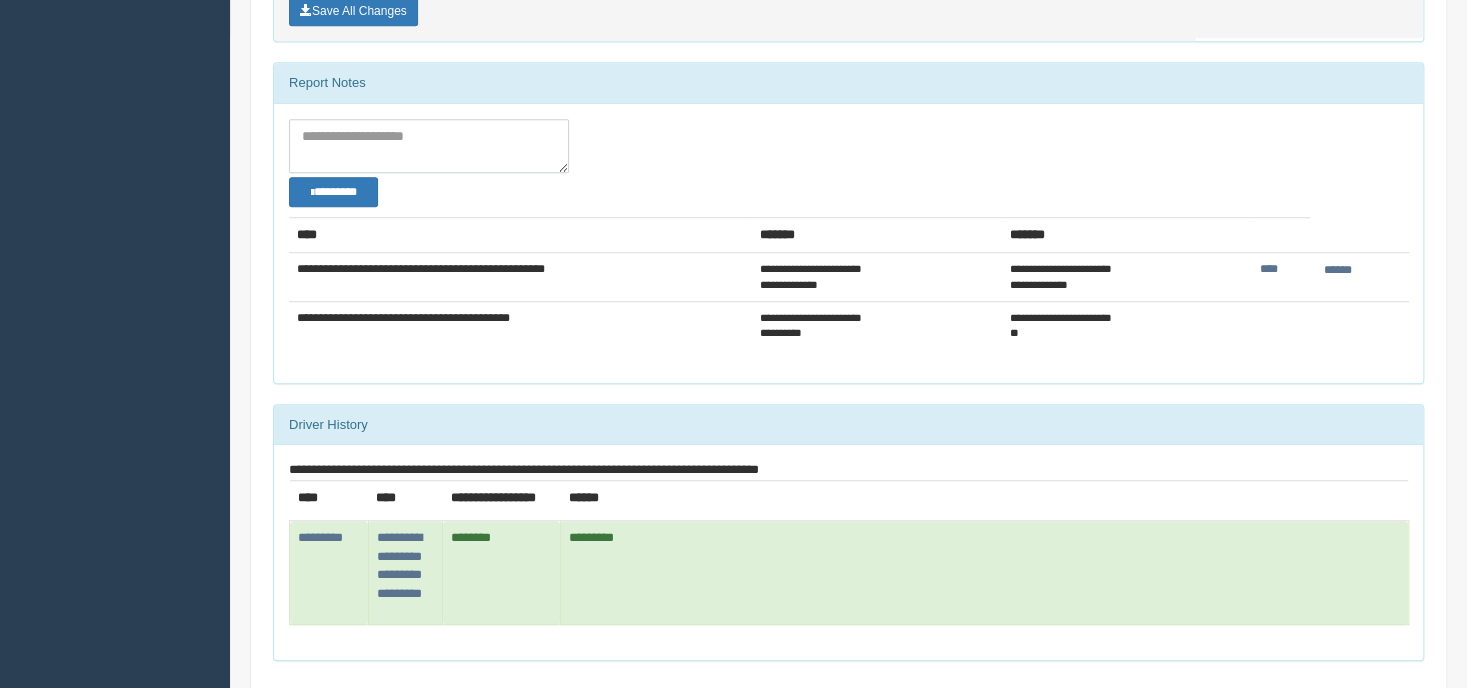 scroll, scrollTop: 700, scrollLeft: 0, axis: vertical 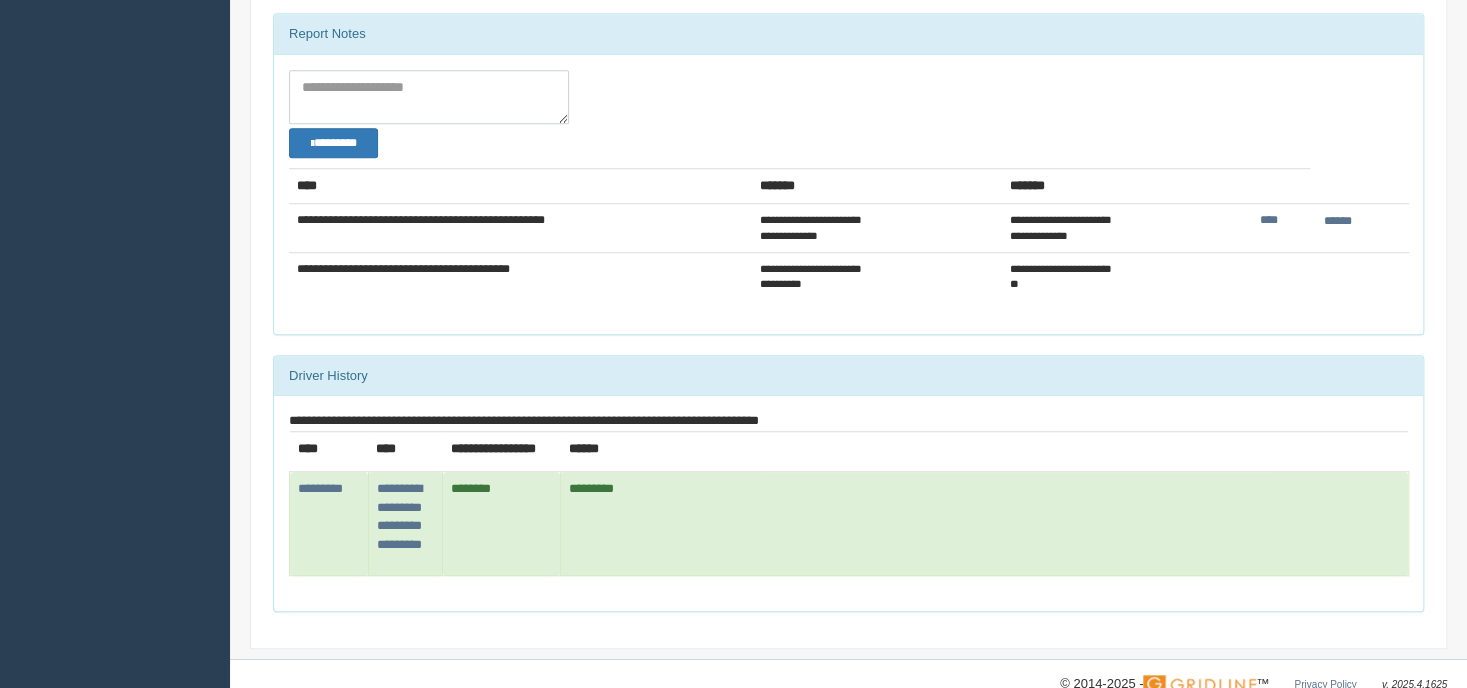 drag, startPoint x: 497, startPoint y: 87, endPoint x: 489, endPoint y: 78, distance: 12.0415945 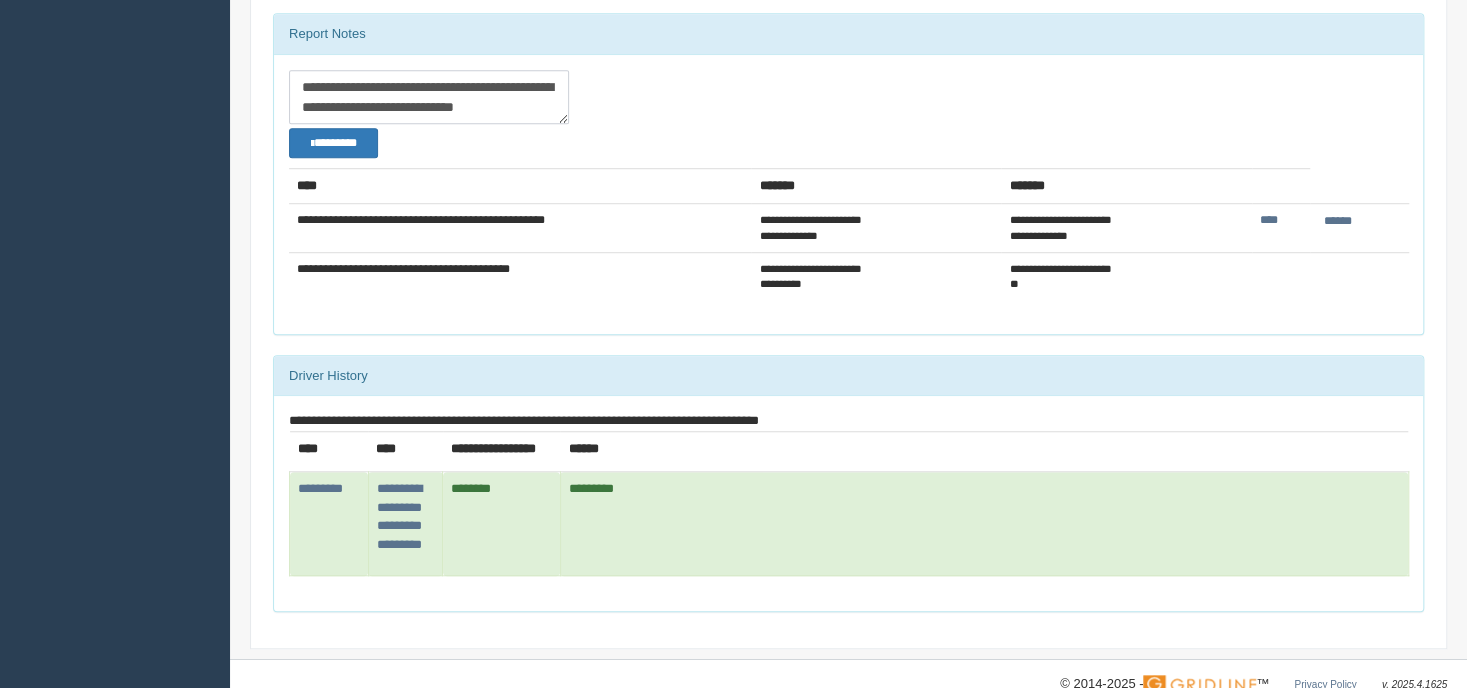 scroll, scrollTop: 11, scrollLeft: 0, axis: vertical 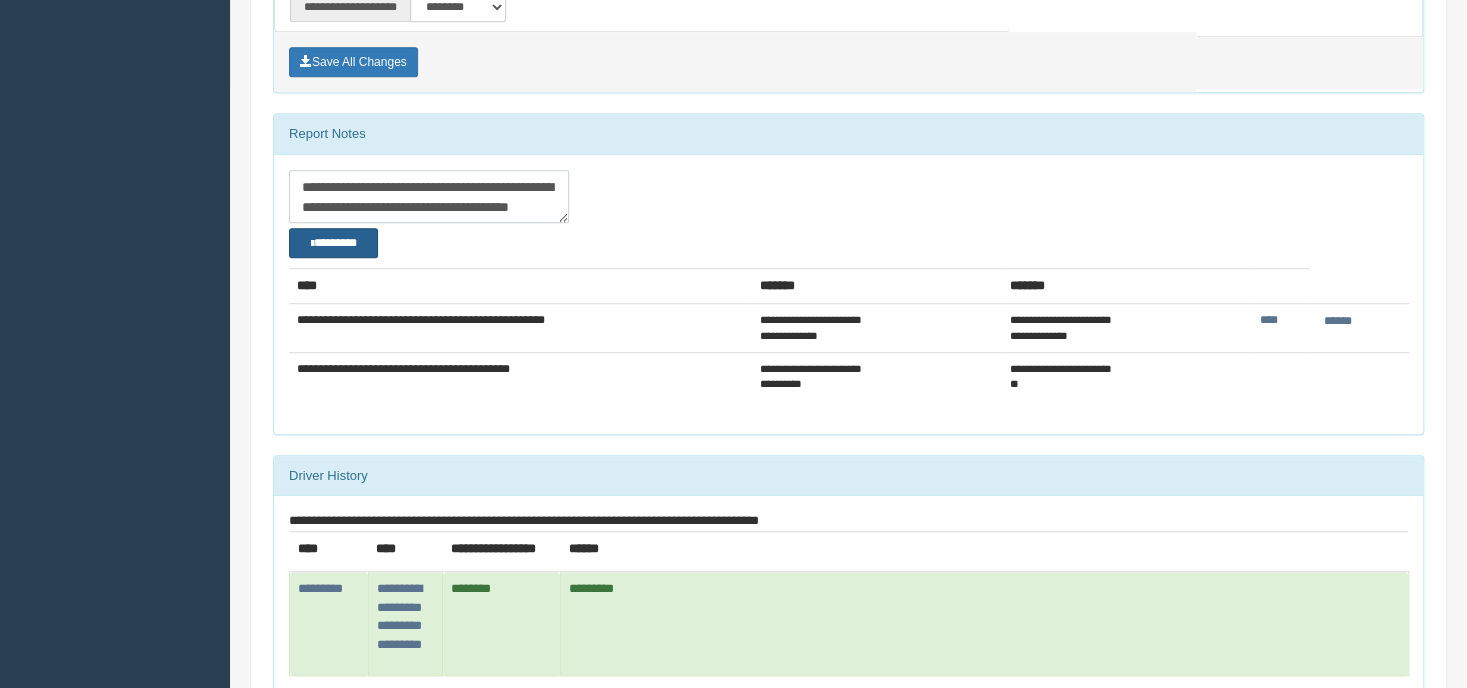 type on "**********" 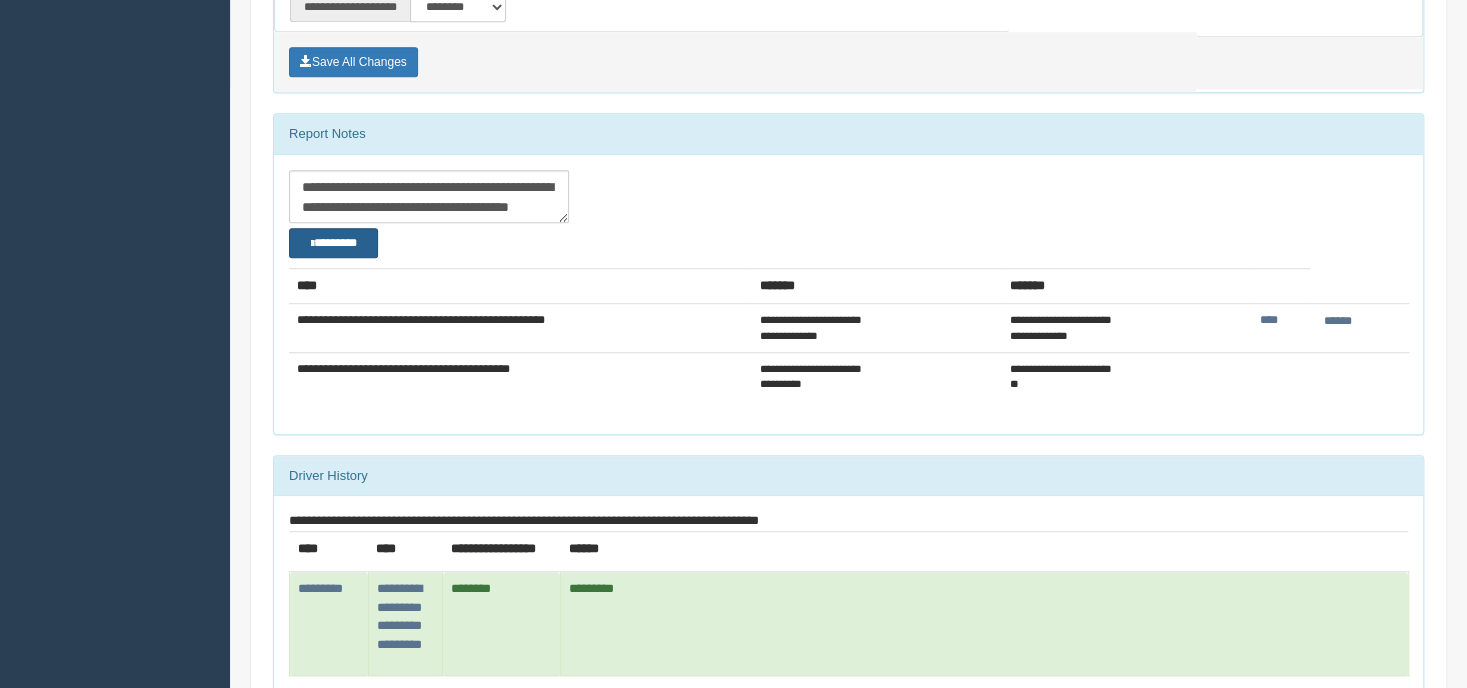 click on "********" at bounding box center [333, 243] 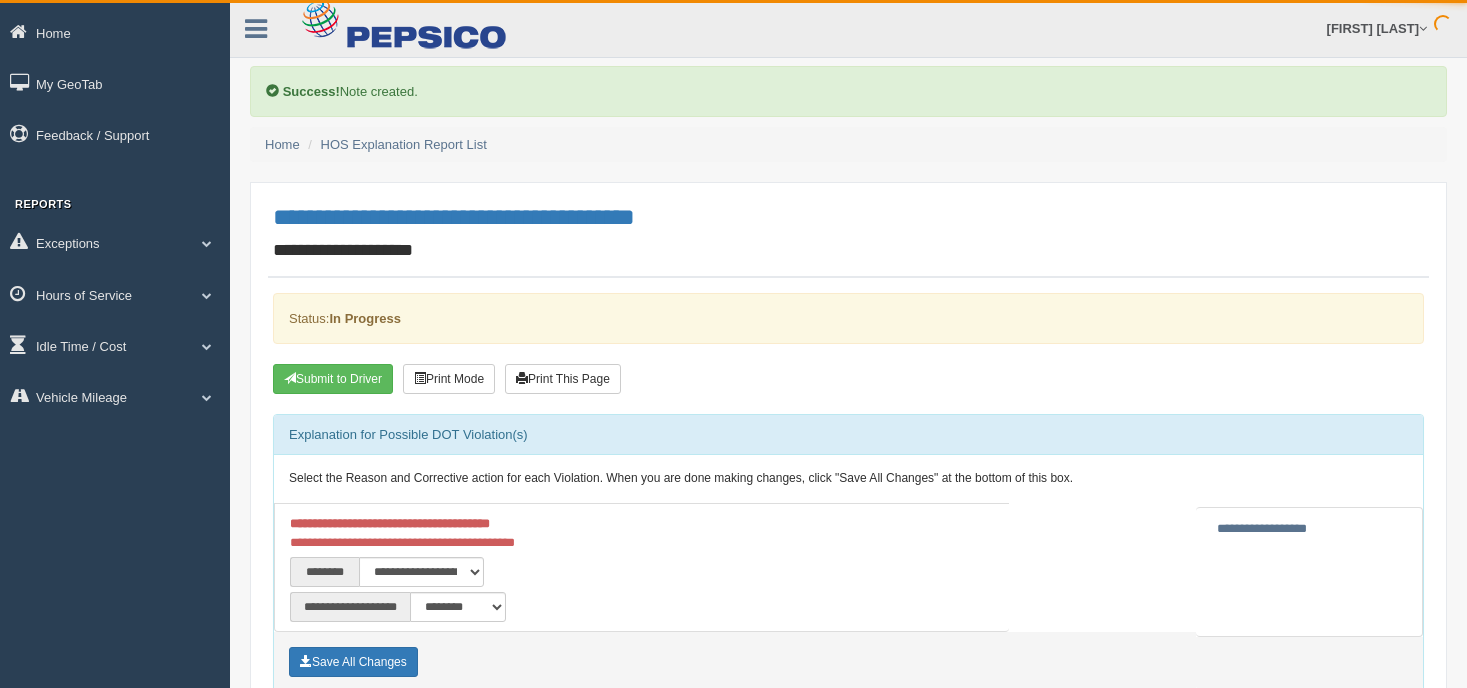 scroll, scrollTop: 0, scrollLeft: 0, axis: both 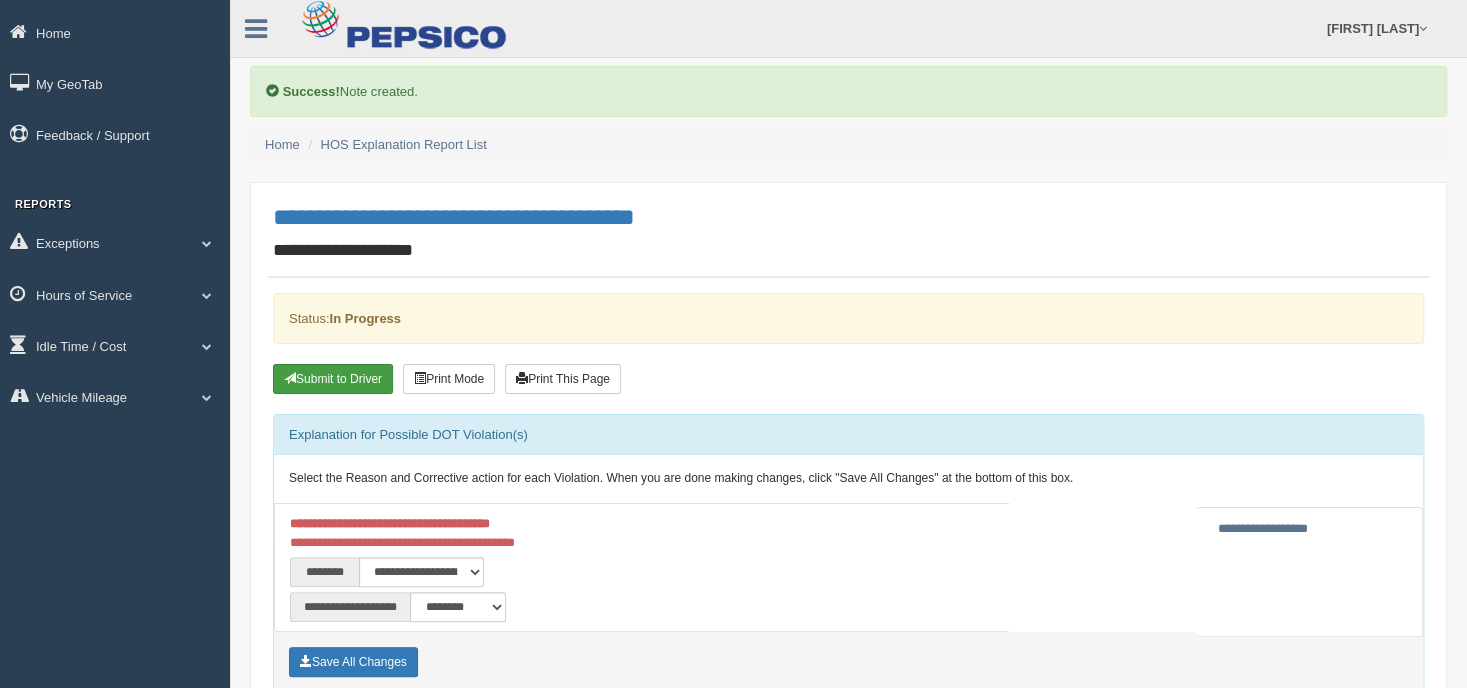 click on "Submit to Driver" at bounding box center (333, 379) 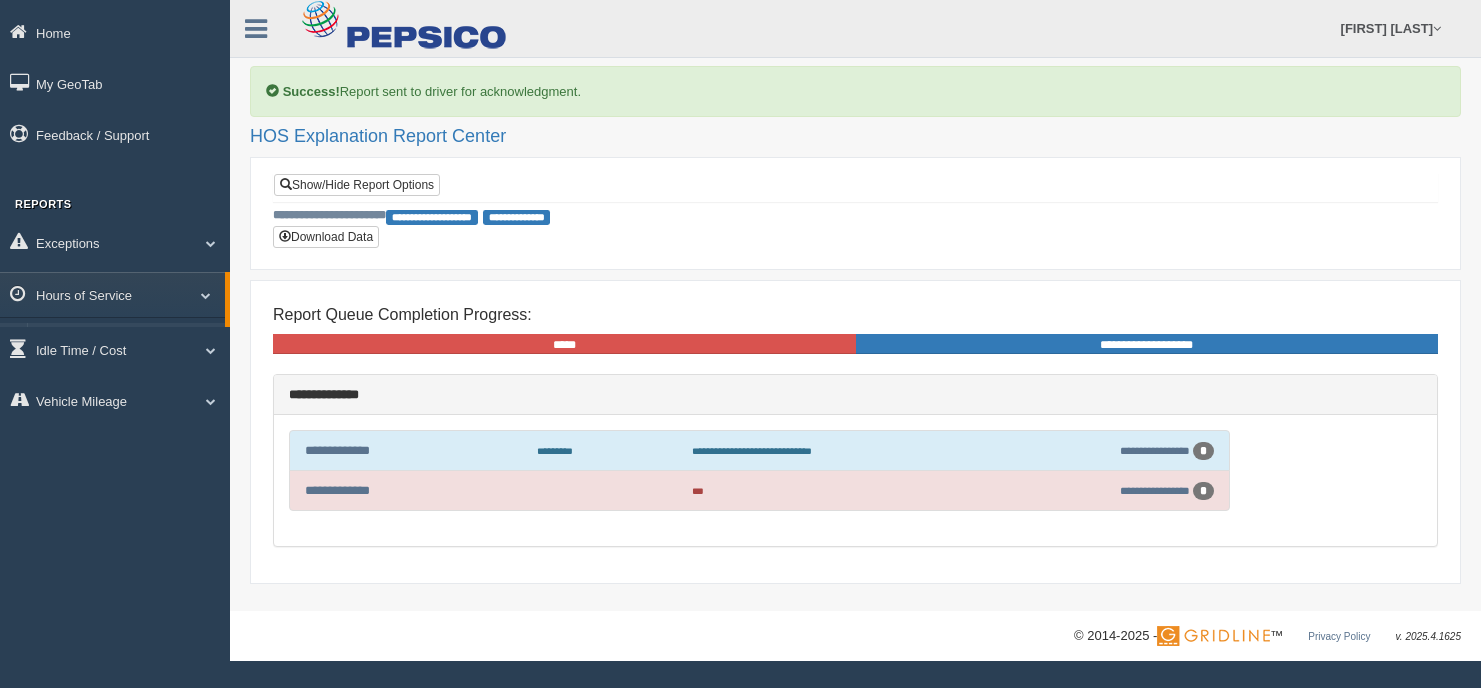 scroll, scrollTop: 0, scrollLeft: 0, axis: both 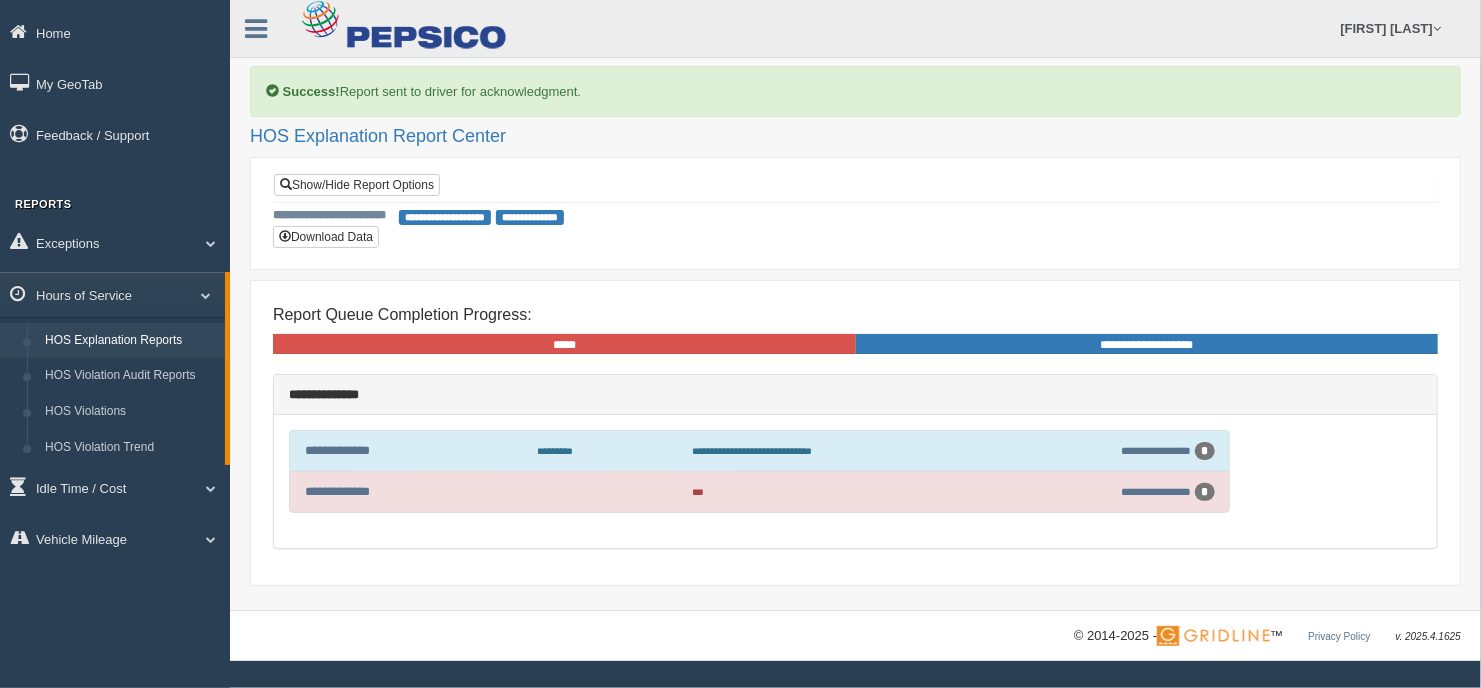 click on "Scope: (Transport OR Transport Dept) AND [CITY] [STATE] Prod" at bounding box center [855, 213] 